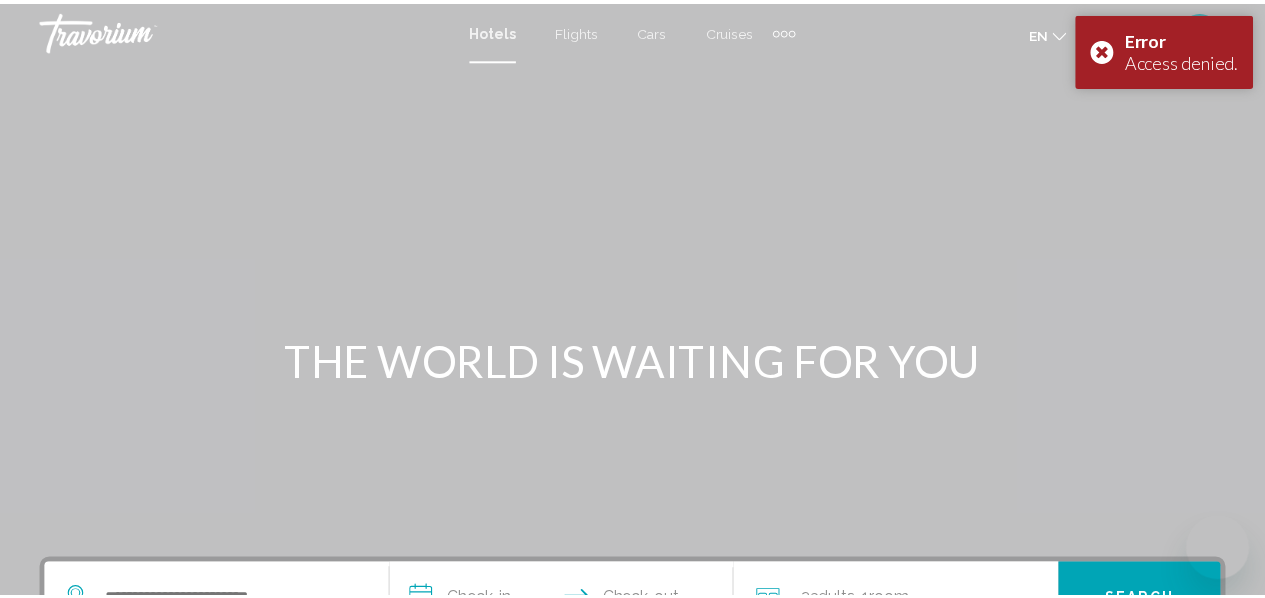 scroll, scrollTop: 0, scrollLeft: 0, axis: both 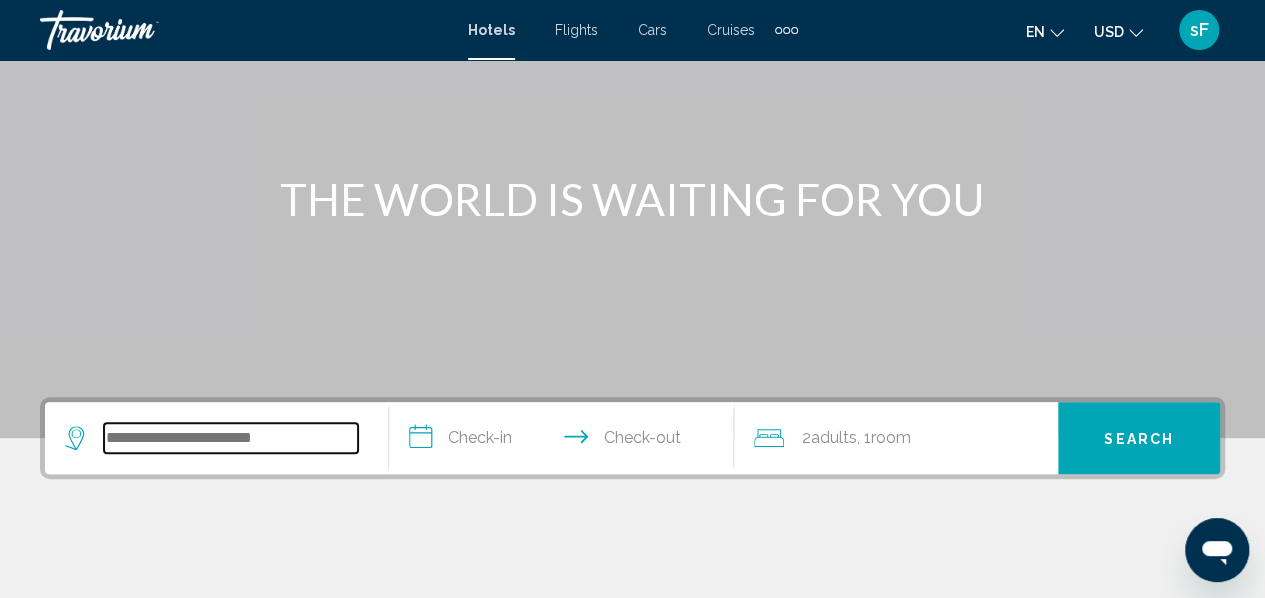 click at bounding box center (231, 438) 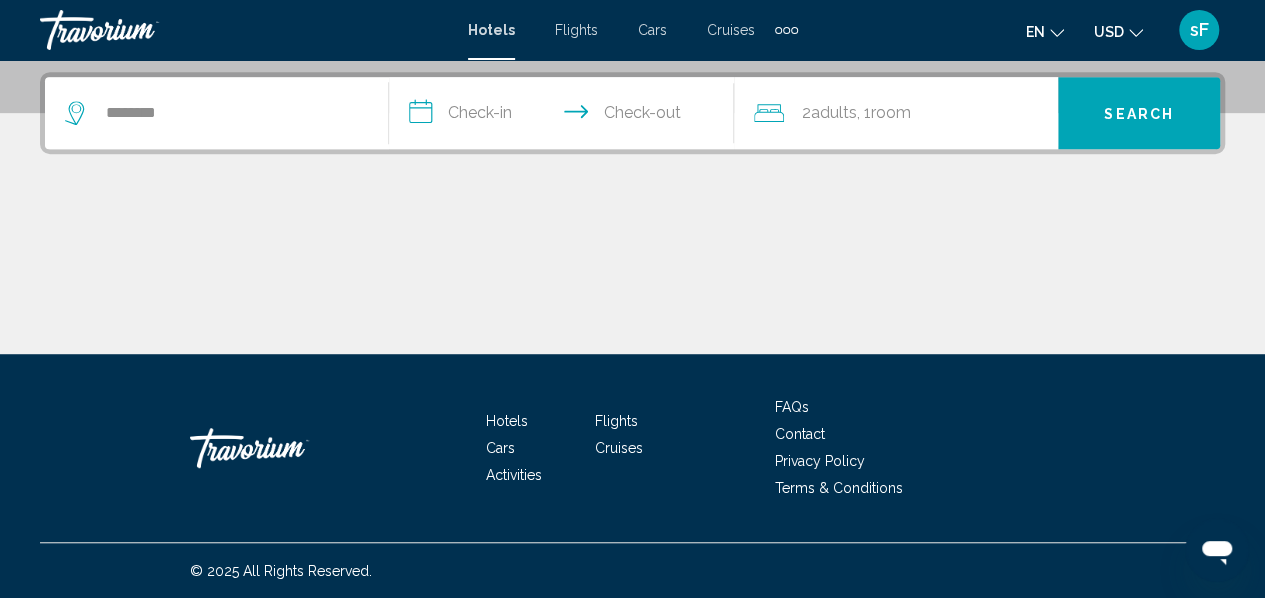 click on "sF" at bounding box center [1199, 30] 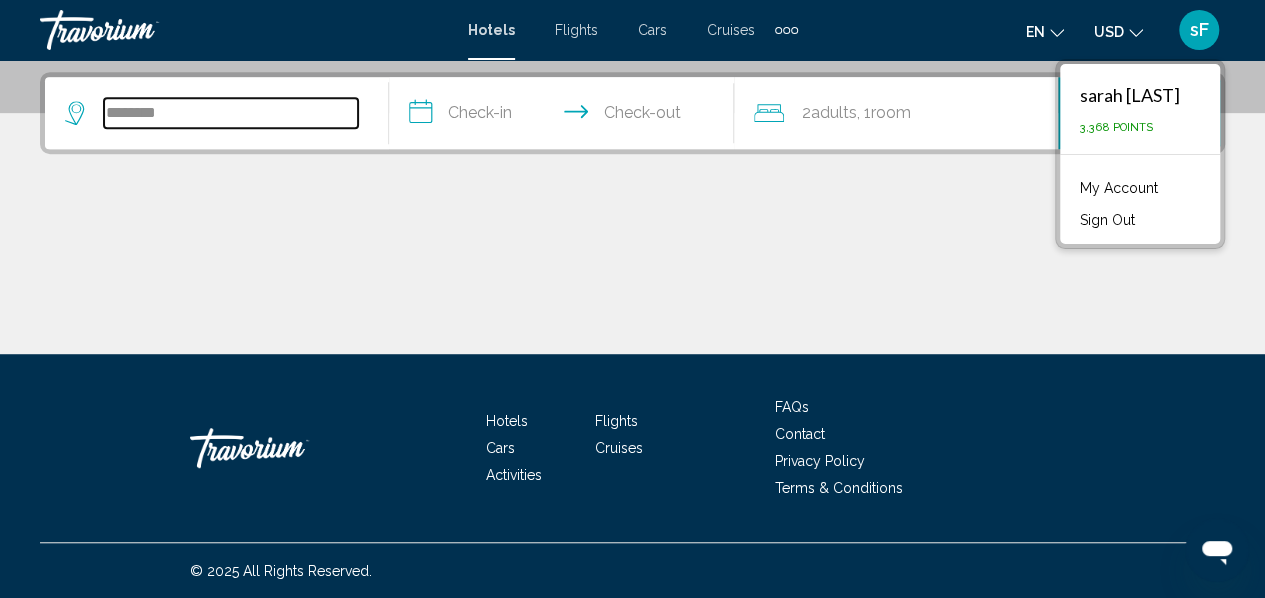 click on "********" at bounding box center [231, 113] 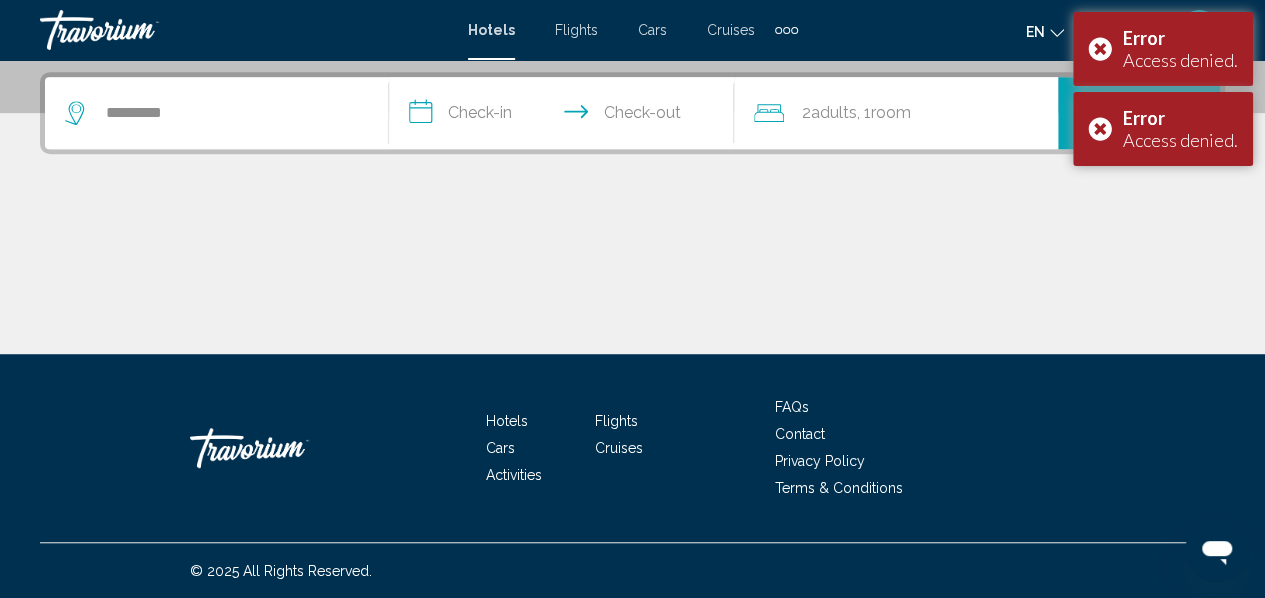 click on "**********" at bounding box center [565, 116] 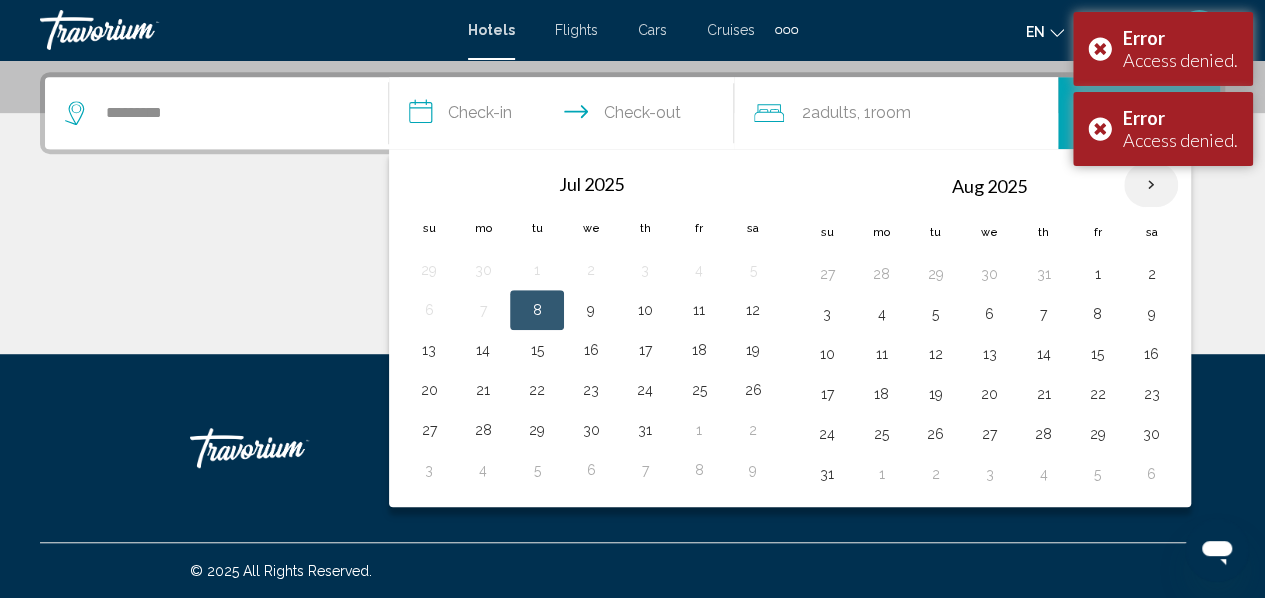 click at bounding box center (1151, 185) 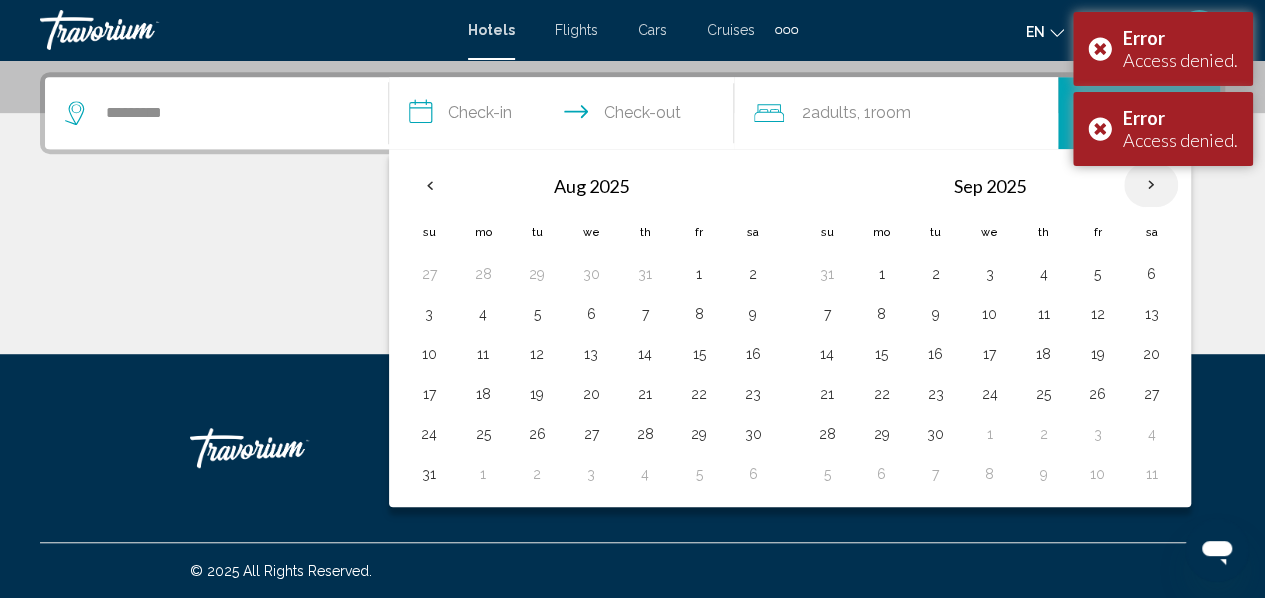click at bounding box center [1151, 185] 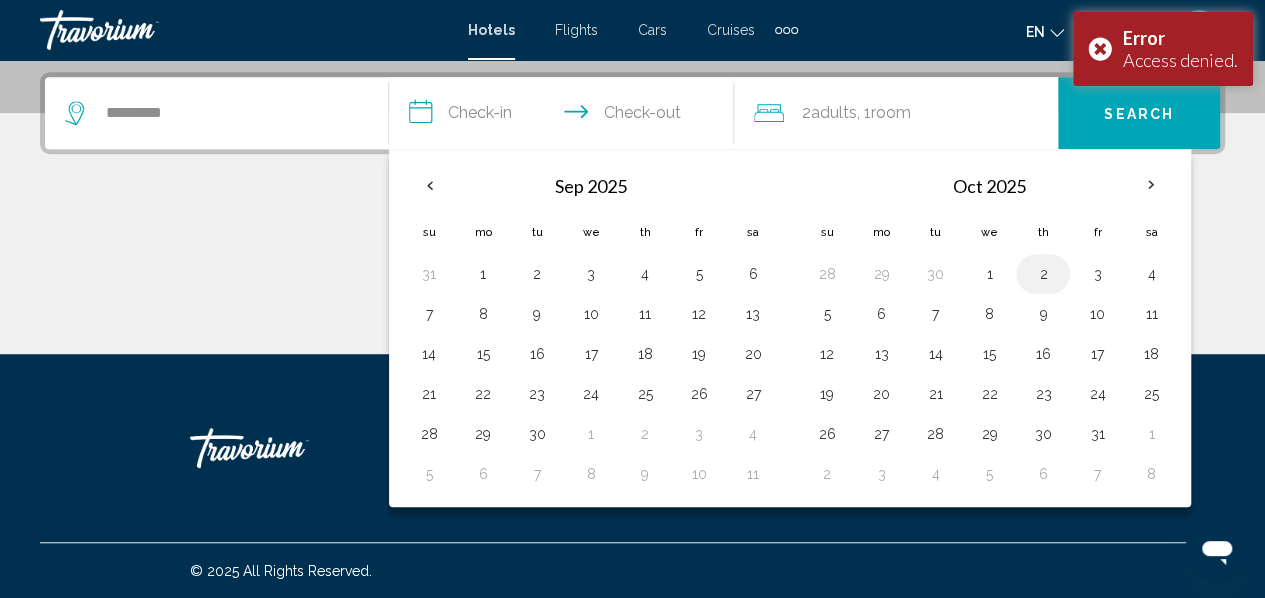 click on "2" at bounding box center [1043, 274] 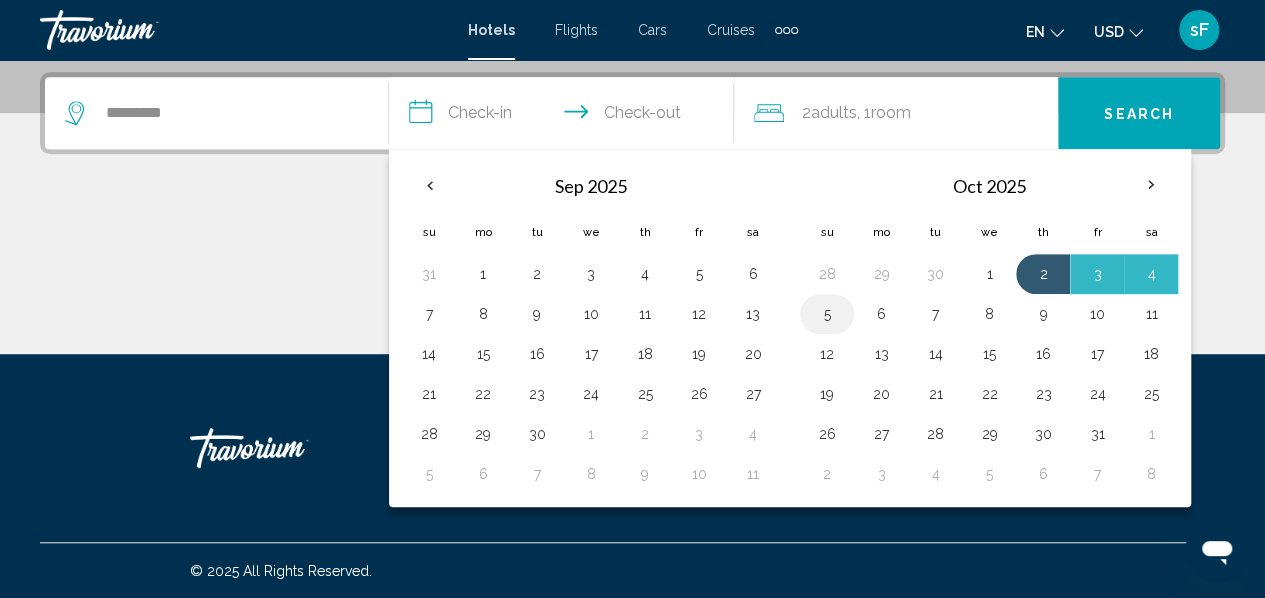 click on "5" at bounding box center (827, 274) 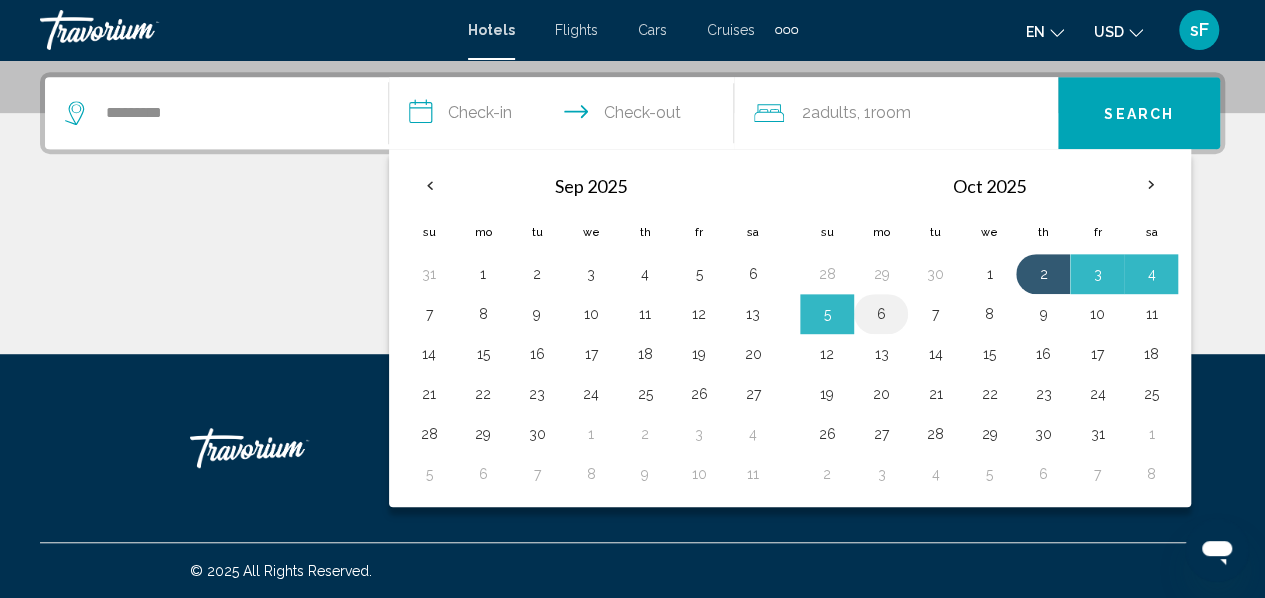 click on "6" at bounding box center [881, 314] 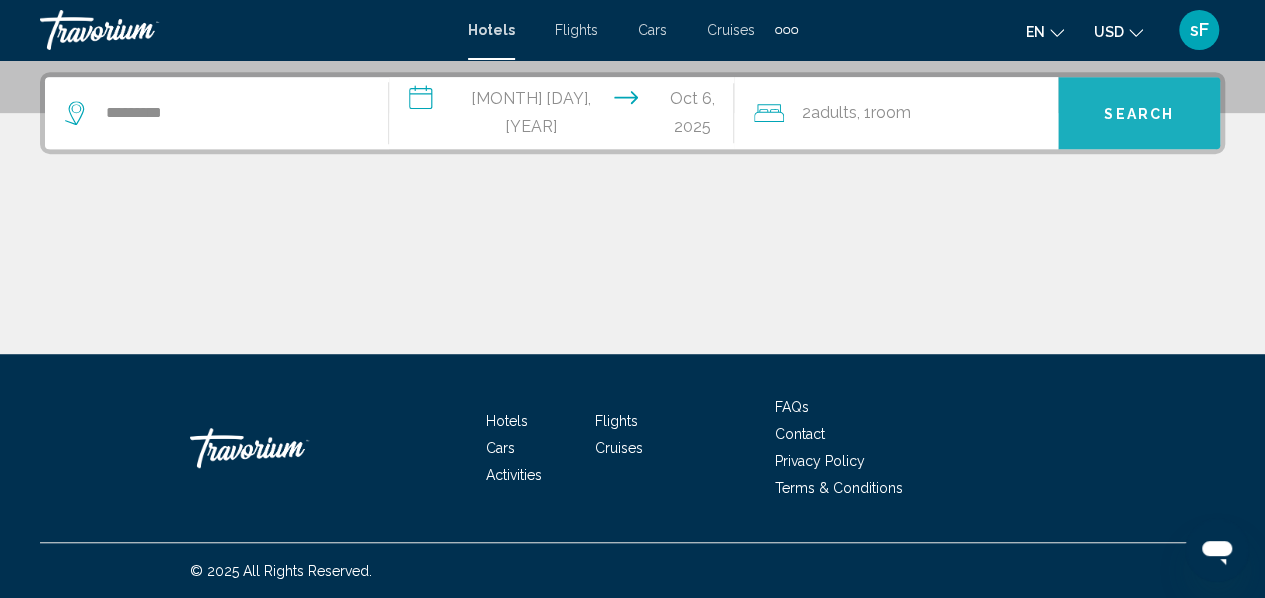 click on "Search" at bounding box center (1139, 113) 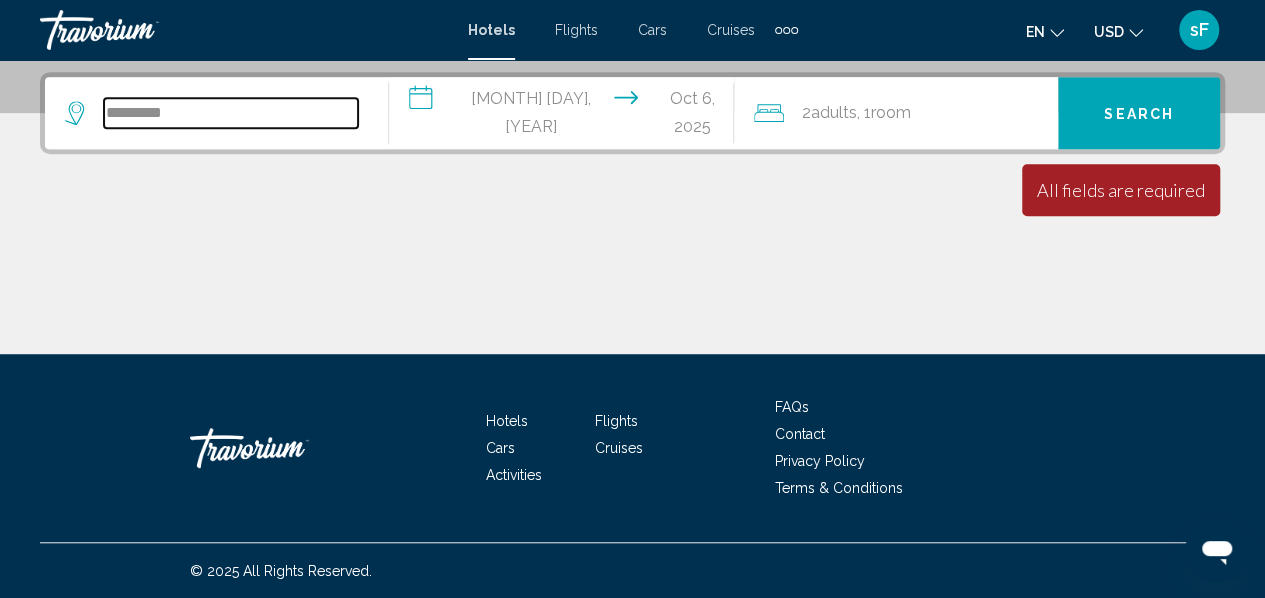 click on "*********" at bounding box center (231, 113) 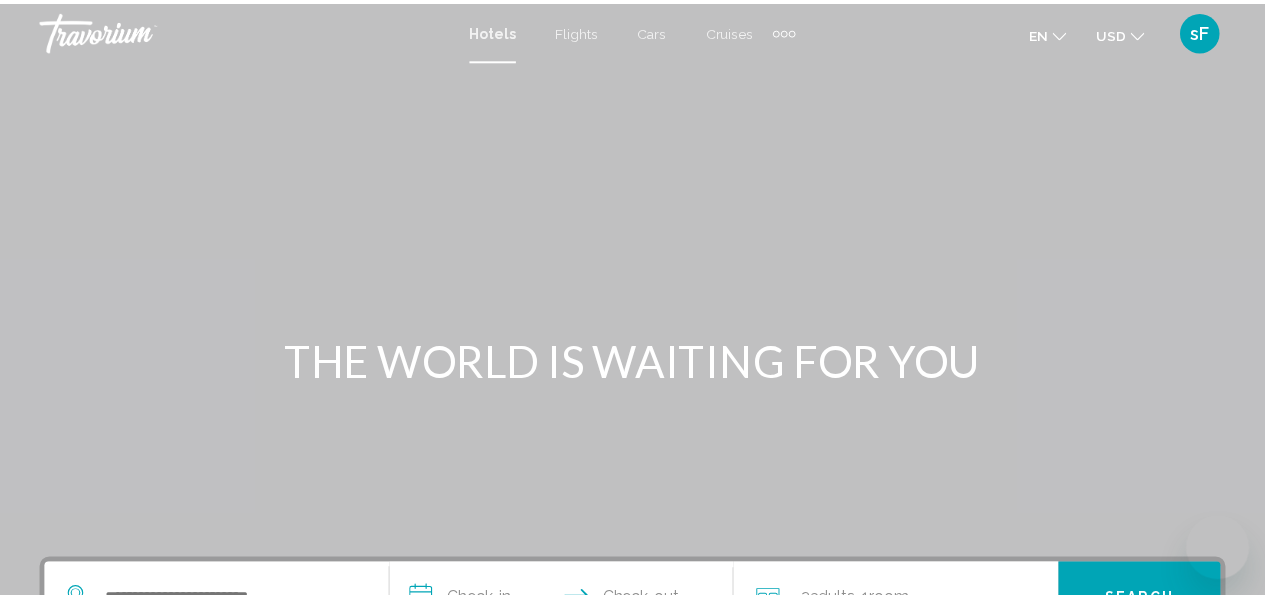 scroll, scrollTop: 0, scrollLeft: 0, axis: both 